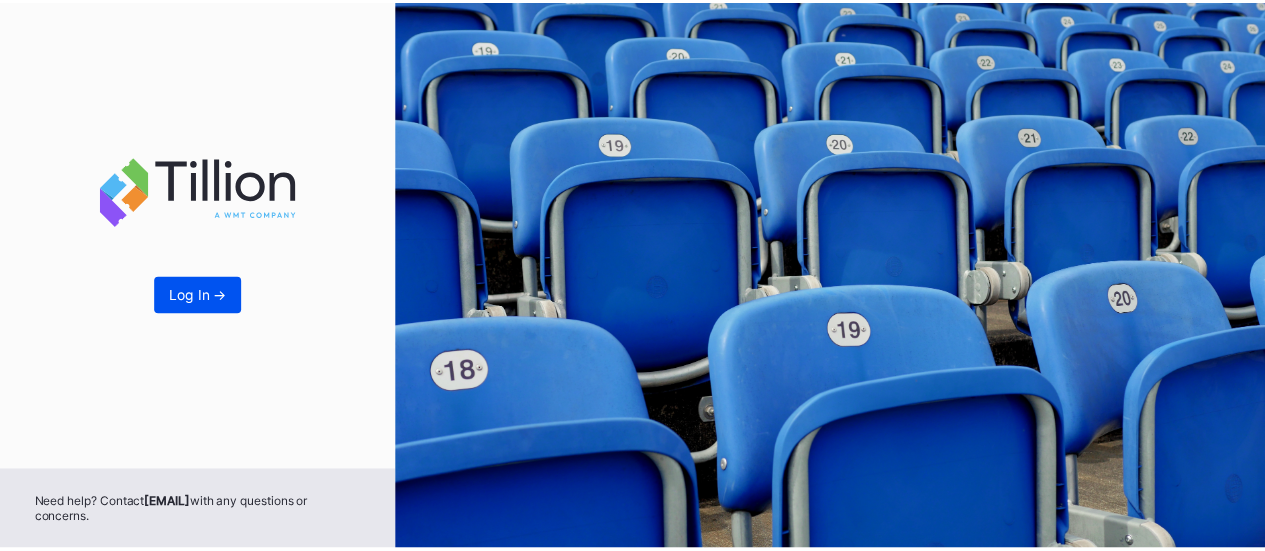 scroll, scrollTop: 0, scrollLeft: 0, axis: both 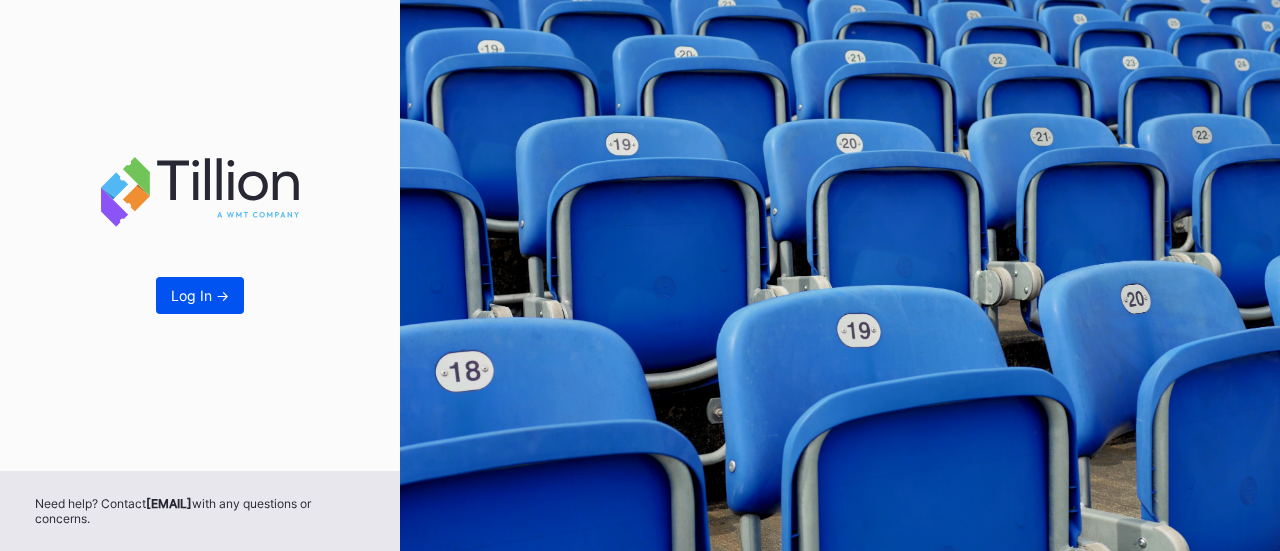 click on "Log In ->" at bounding box center (200, 295) 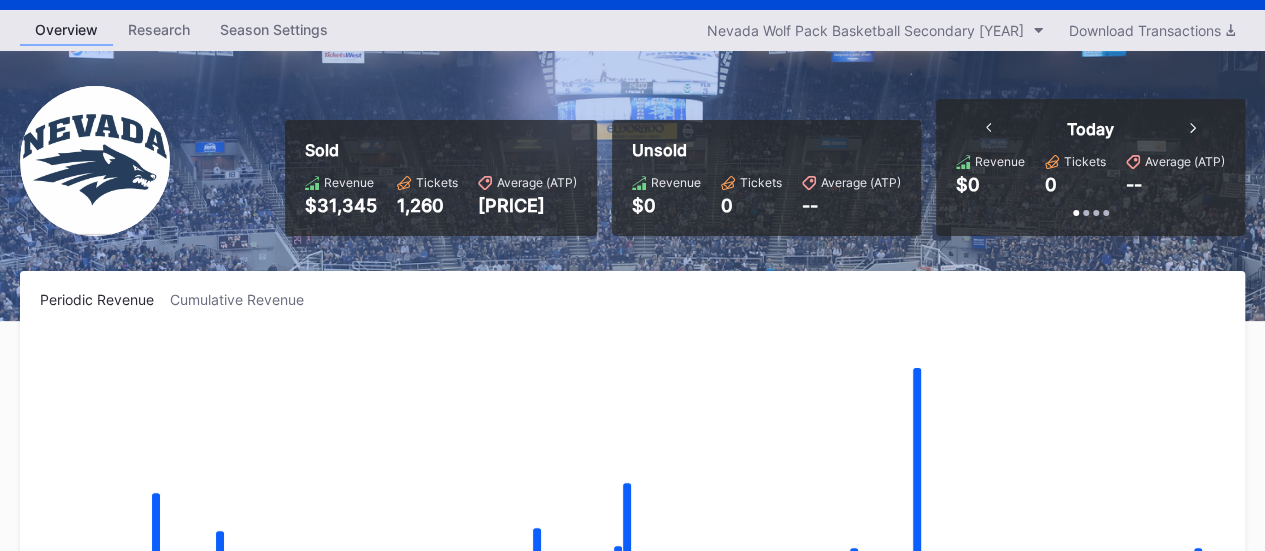 scroll, scrollTop: 54, scrollLeft: 0, axis: vertical 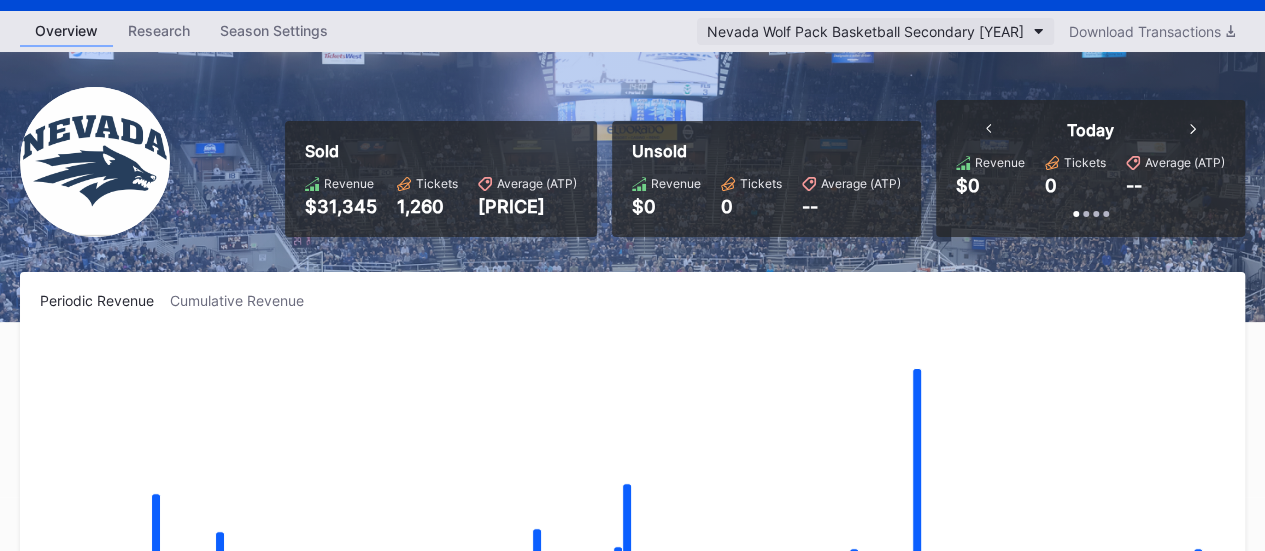 click on "Nevada Wolf Pack Basketball Secondary [YEAR]" at bounding box center [875, 31] 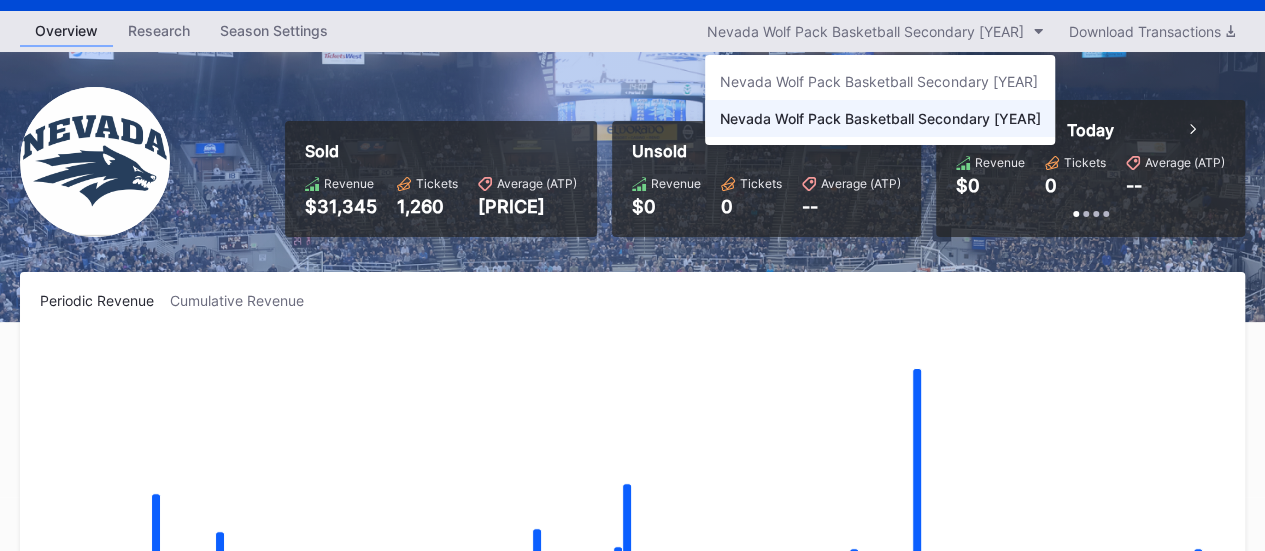 scroll, scrollTop: 0, scrollLeft: 0, axis: both 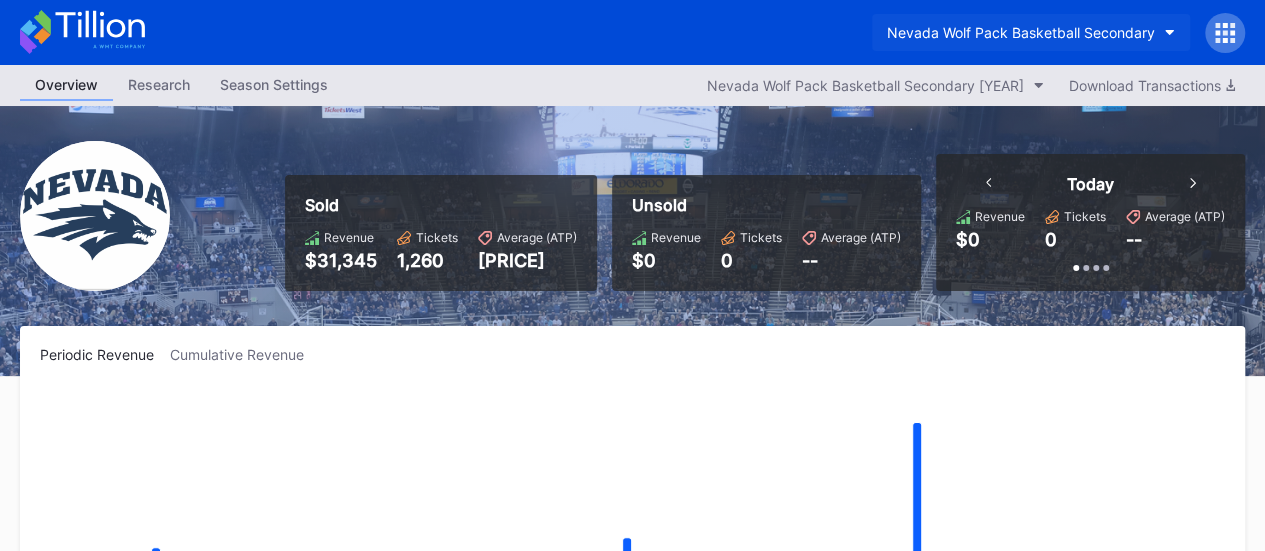 click on "Nevada Wolf Pack Basketball Secondary" at bounding box center [1021, 32] 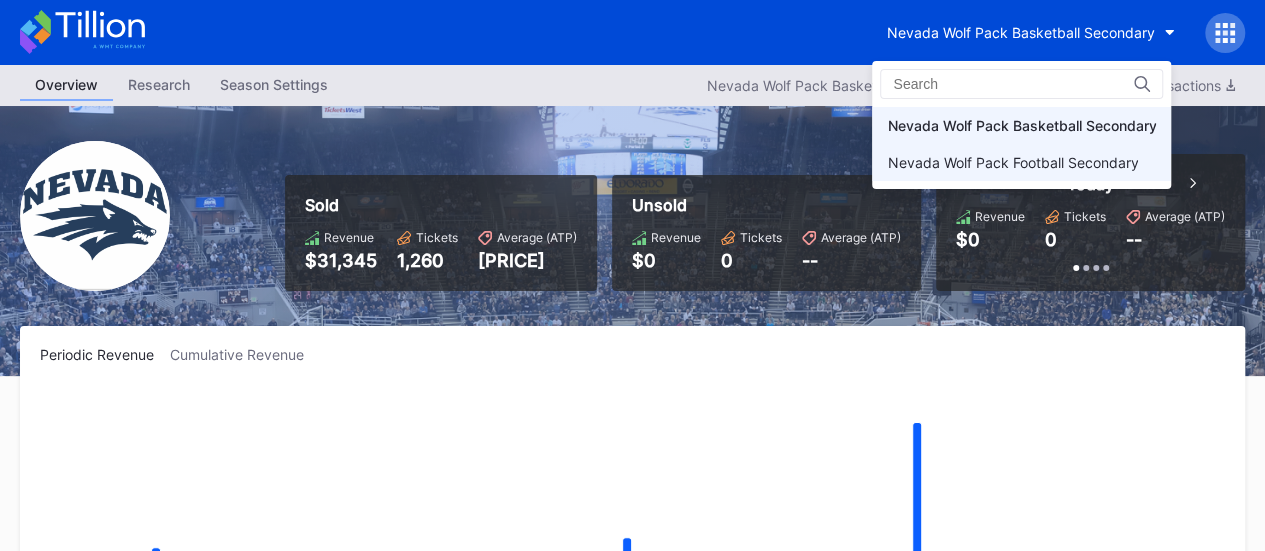 click on "Nevada Wolf Pack Football Secondary" at bounding box center (1012, 162) 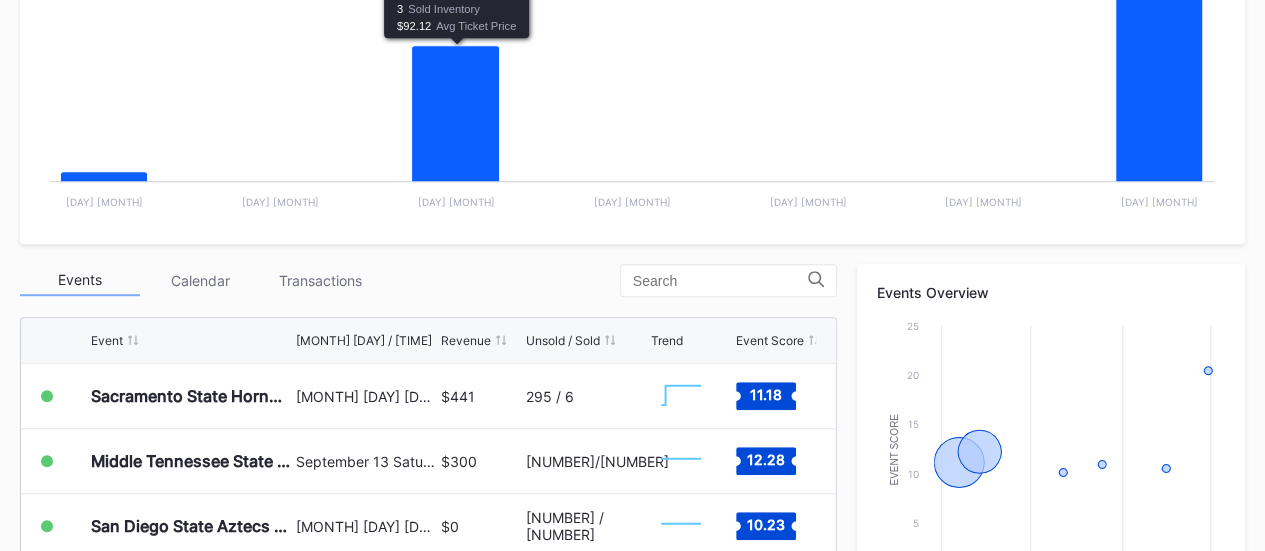scroll, scrollTop: 466, scrollLeft: 0, axis: vertical 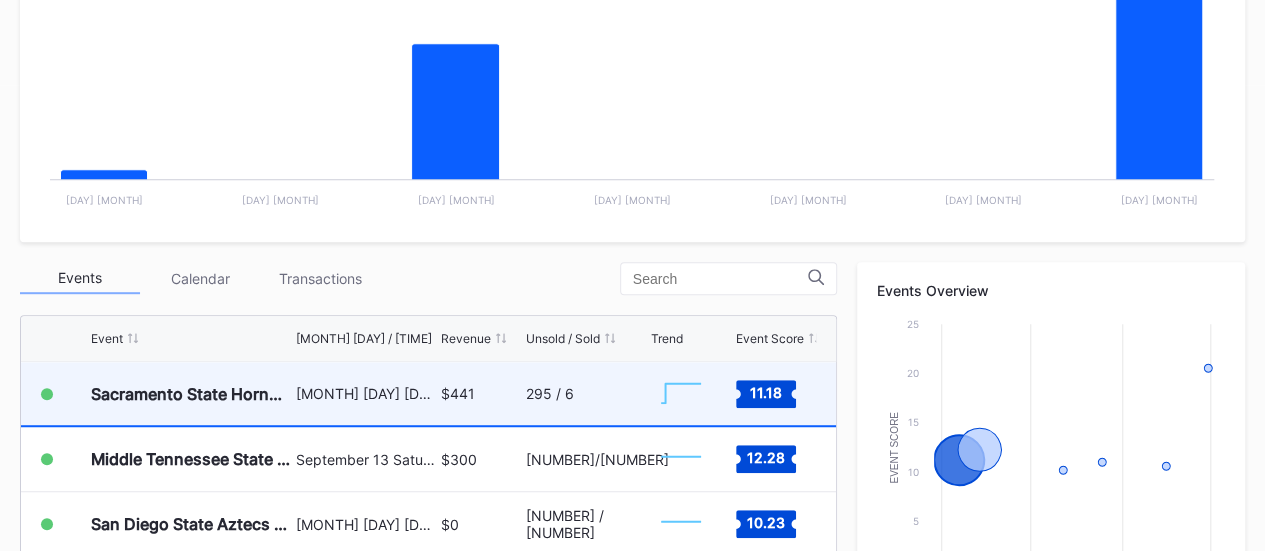 click on "[MONTH] [DAY] [DAYOFWEEK], [TIME]" at bounding box center [366, 393] 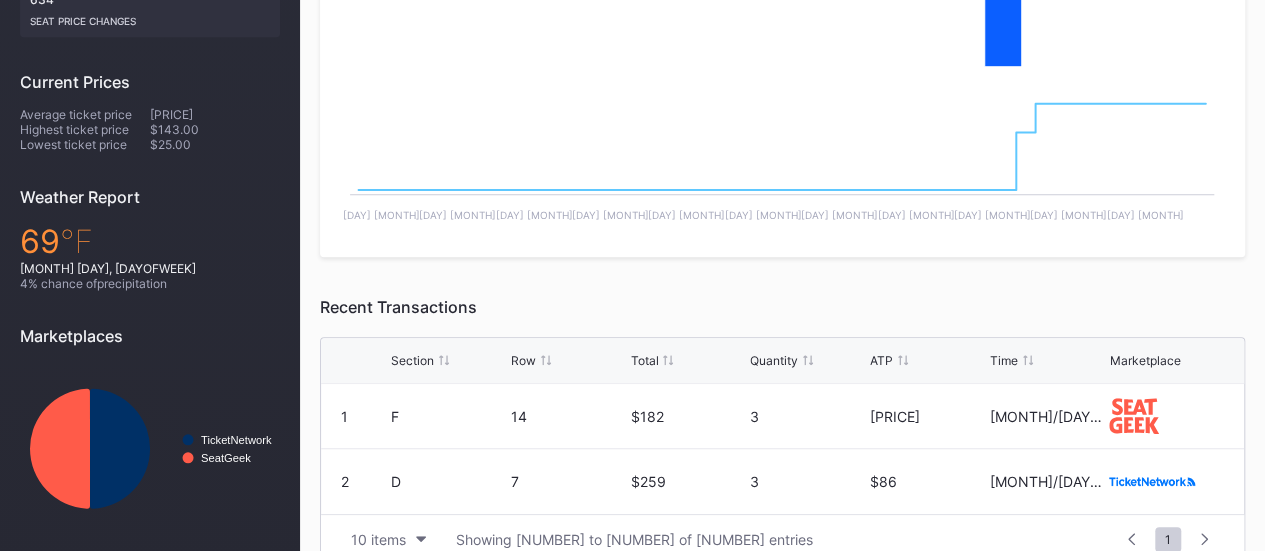 scroll, scrollTop: 615, scrollLeft: 0, axis: vertical 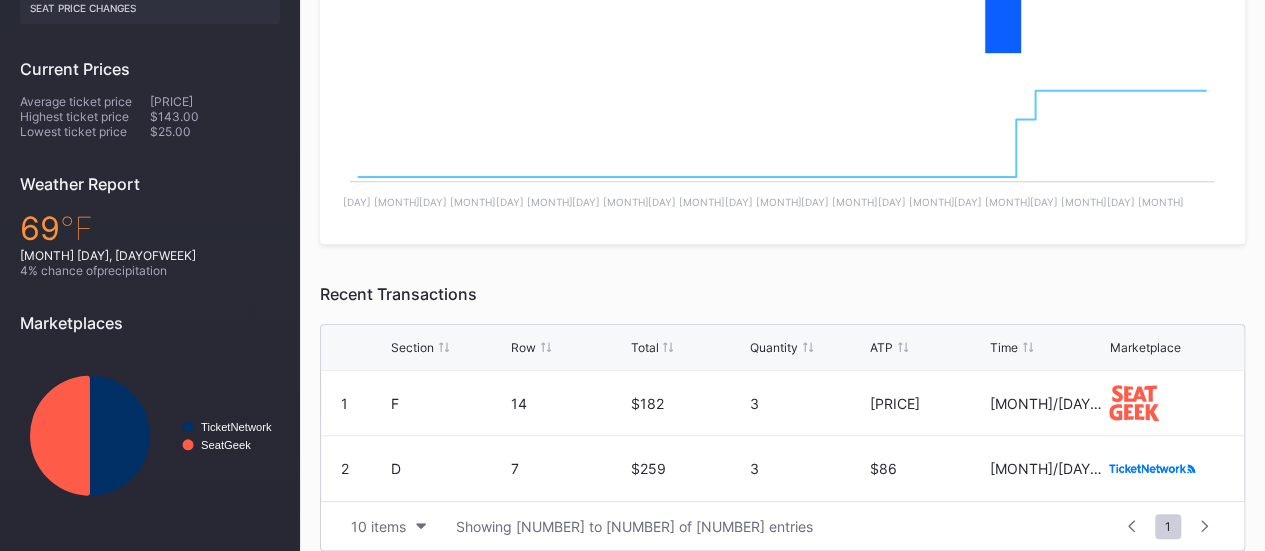 click 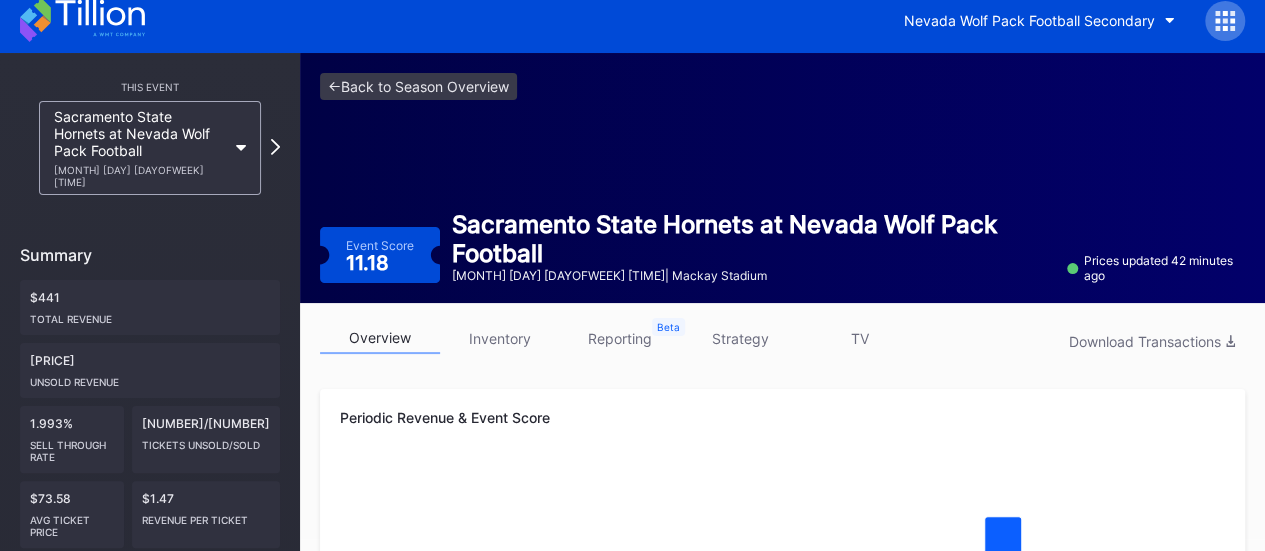 scroll, scrollTop: 0, scrollLeft: 0, axis: both 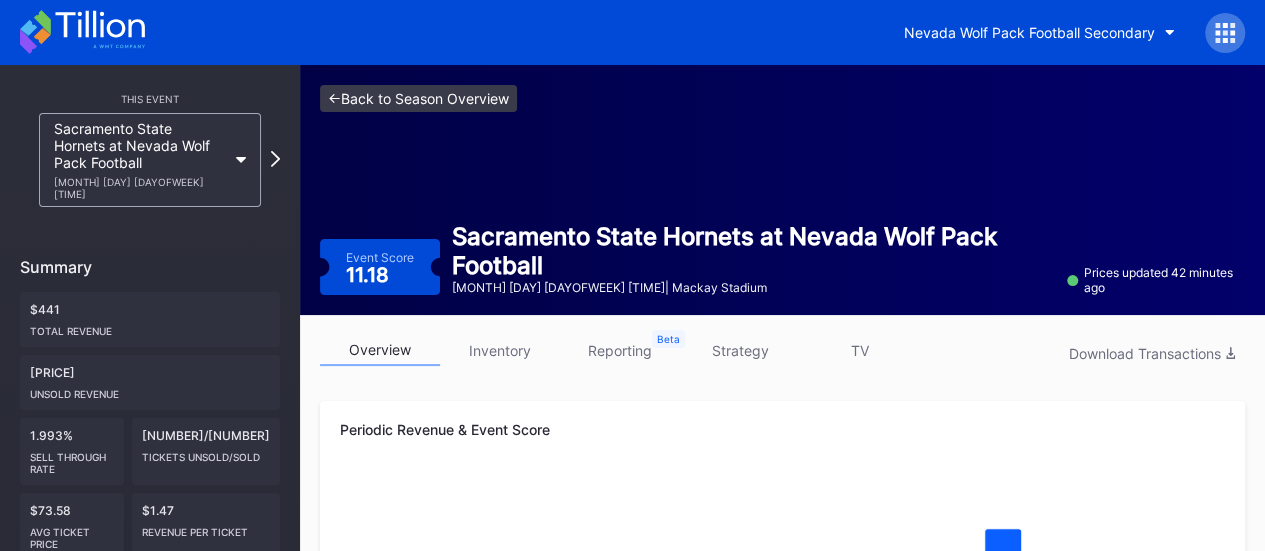 click on "<-  Back to Season Overview" at bounding box center (418, 98) 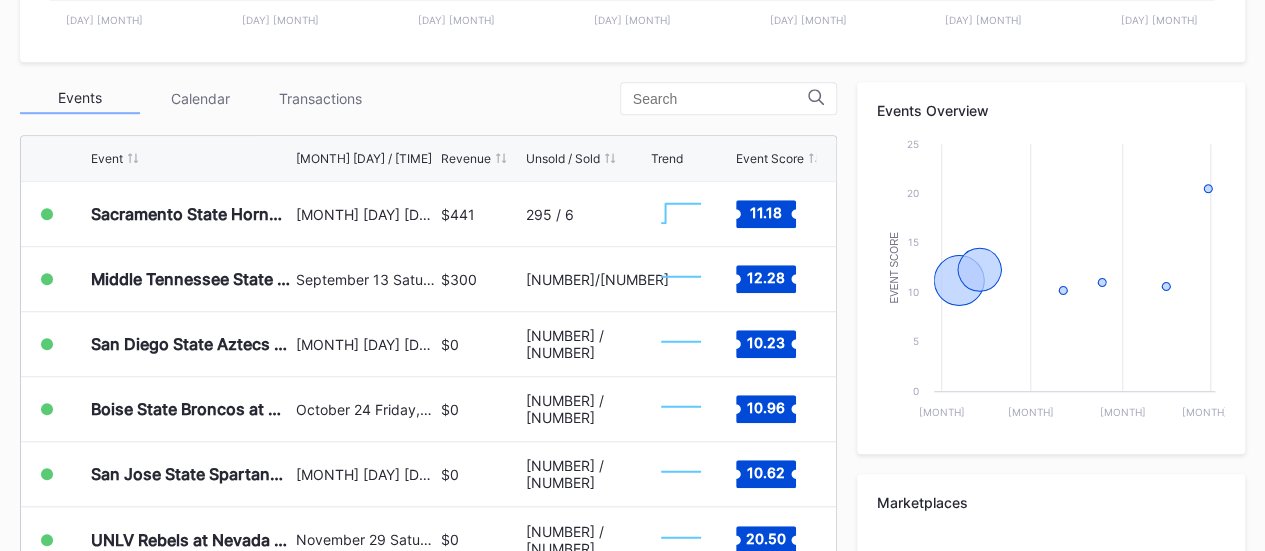 scroll, scrollTop: 673, scrollLeft: 0, axis: vertical 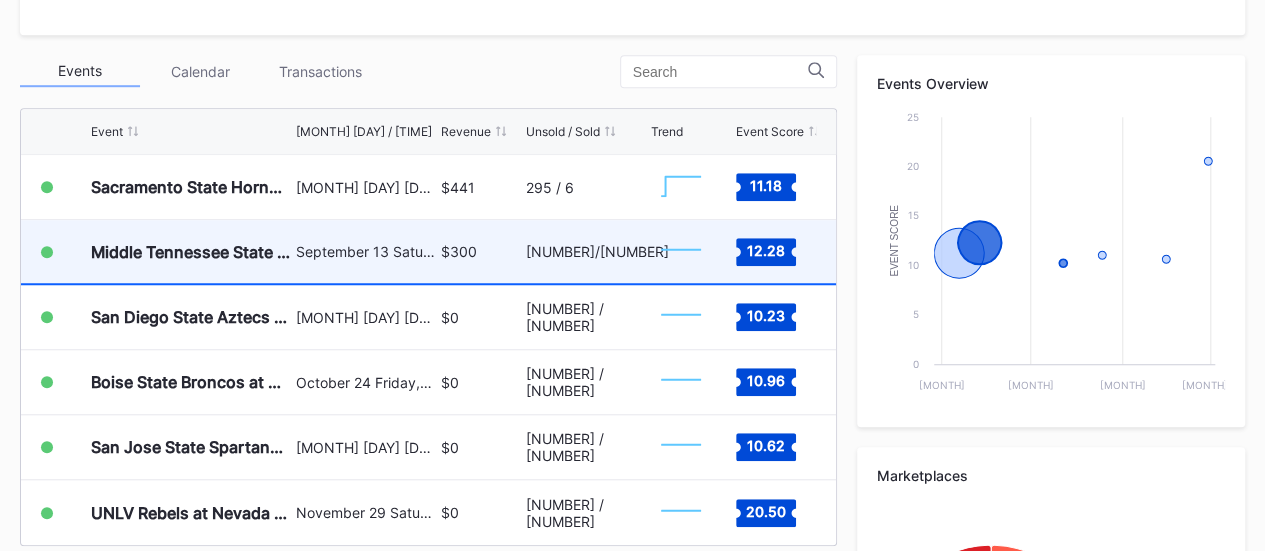 click on "[NUMBER]/[NUMBER]" at bounding box center (586, 251) 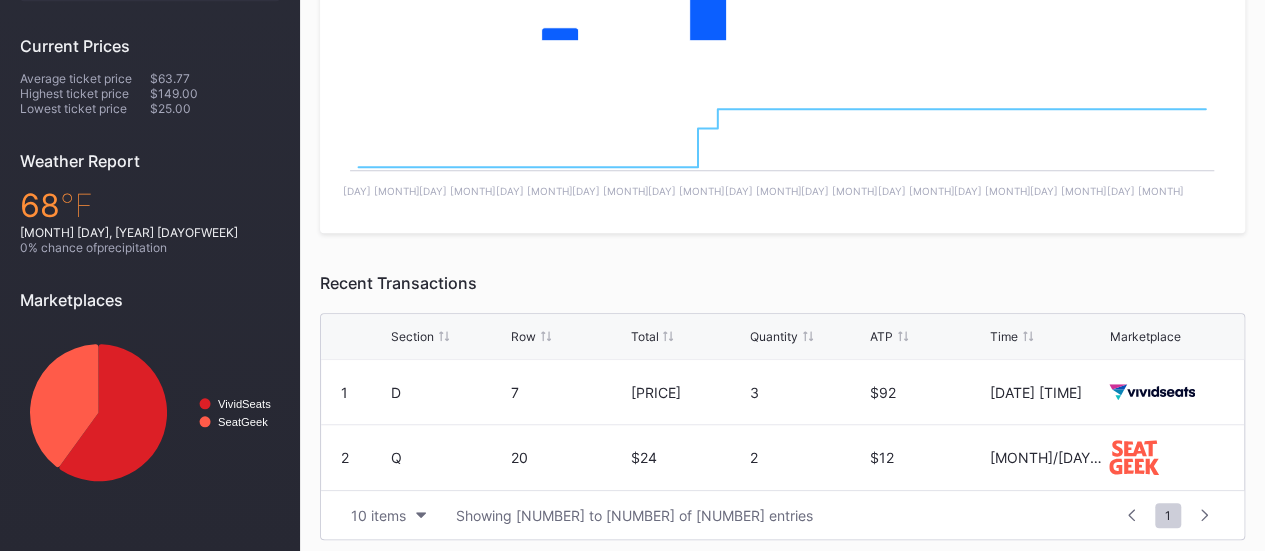 scroll, scrollTop: 0, scrollLeft: 0, axis: both 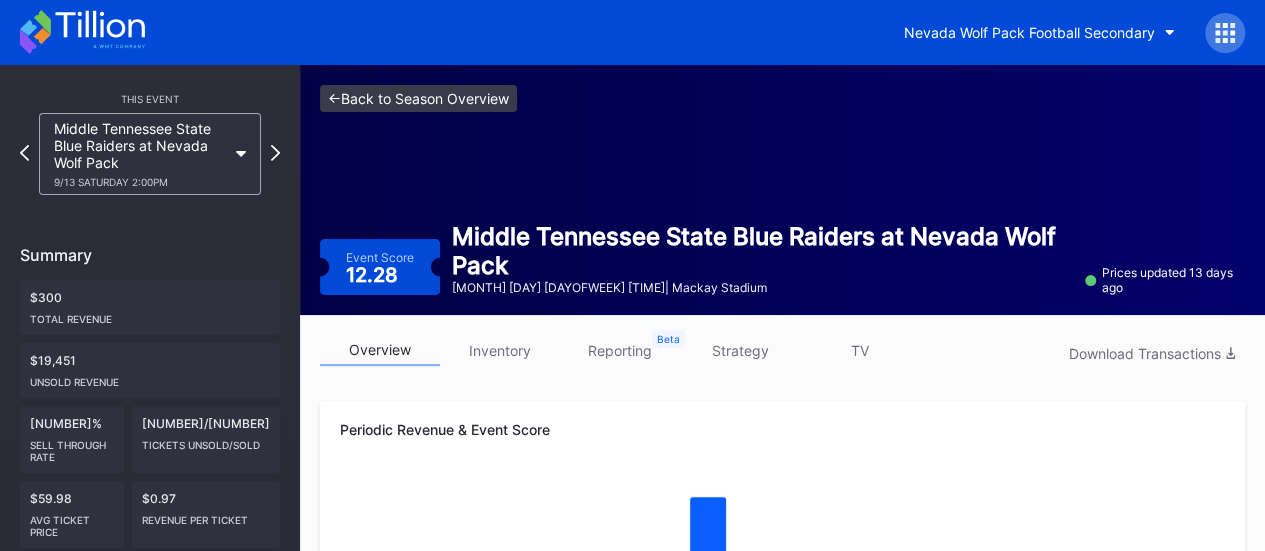 click on "<-  Back to Season Overview" at bounding box center [418, 98] 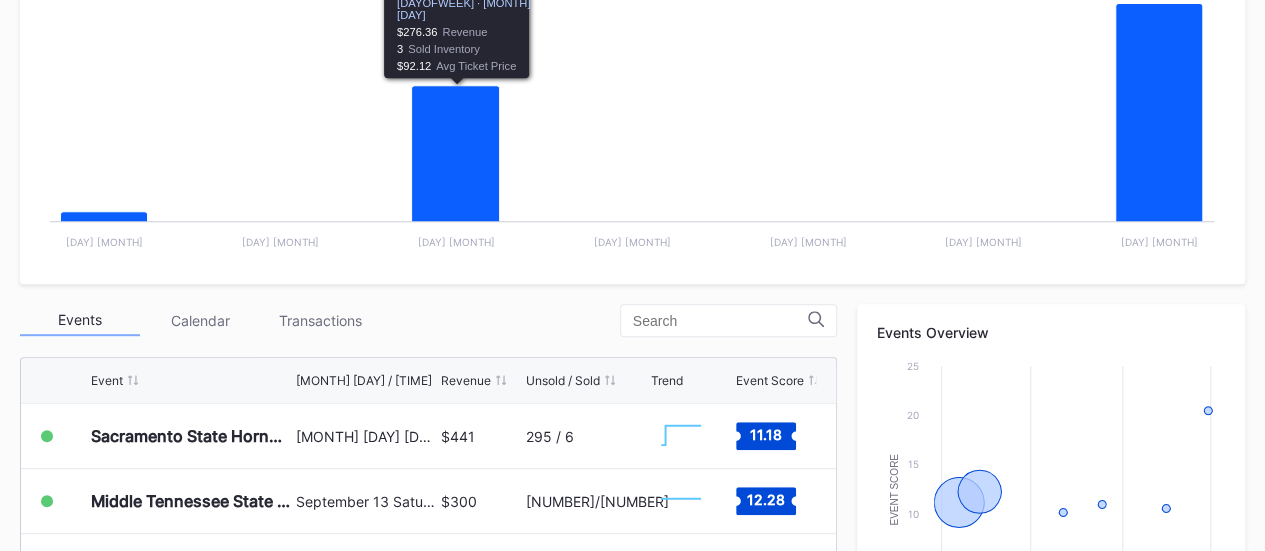 scroll, scrollTop: 593, scrollLeft: 0, axis: vertical 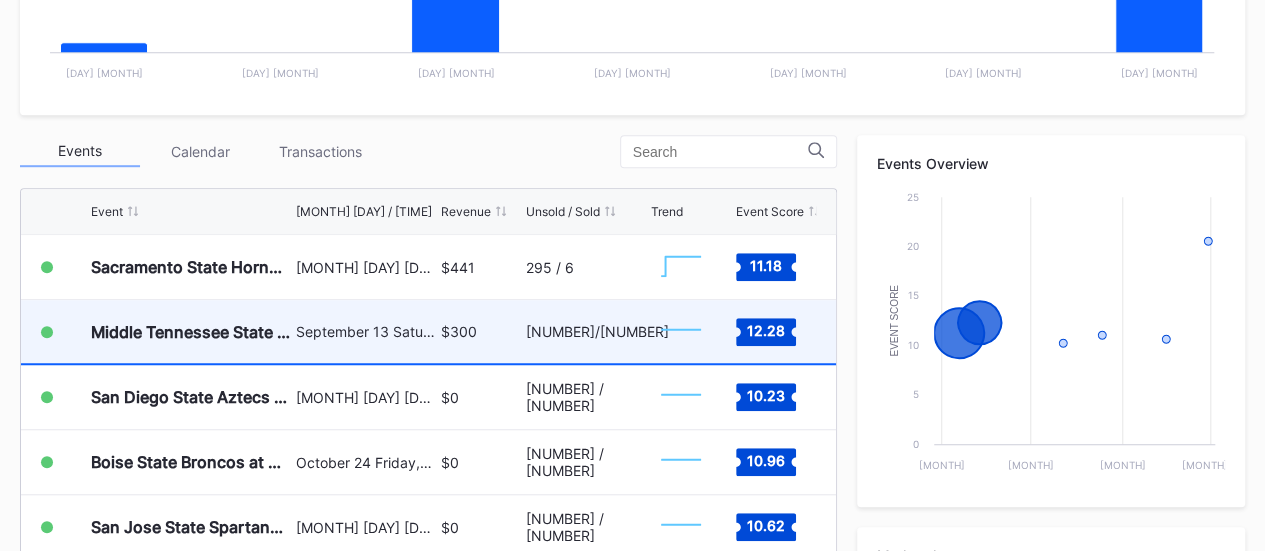 click on "Middle Tennessee State Blue Raiders at Nevada Wolf Pack [MONTH] [DAY] [DAYOFWEEK], [TIME] [PRICE] [NUMBER] / [NUMBER] Created with Highcharts 11.2.0 Chart title [NUMBER]" at bounding box center [428, 332] 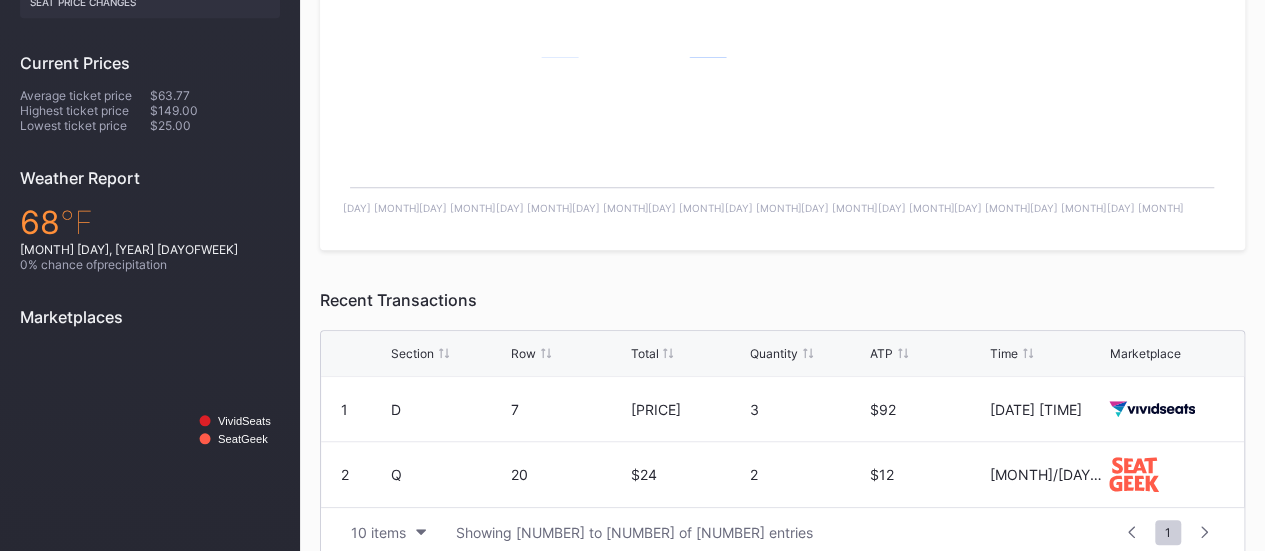 scroll, scrollTop: 0, scrollLeft: 0, axis: both 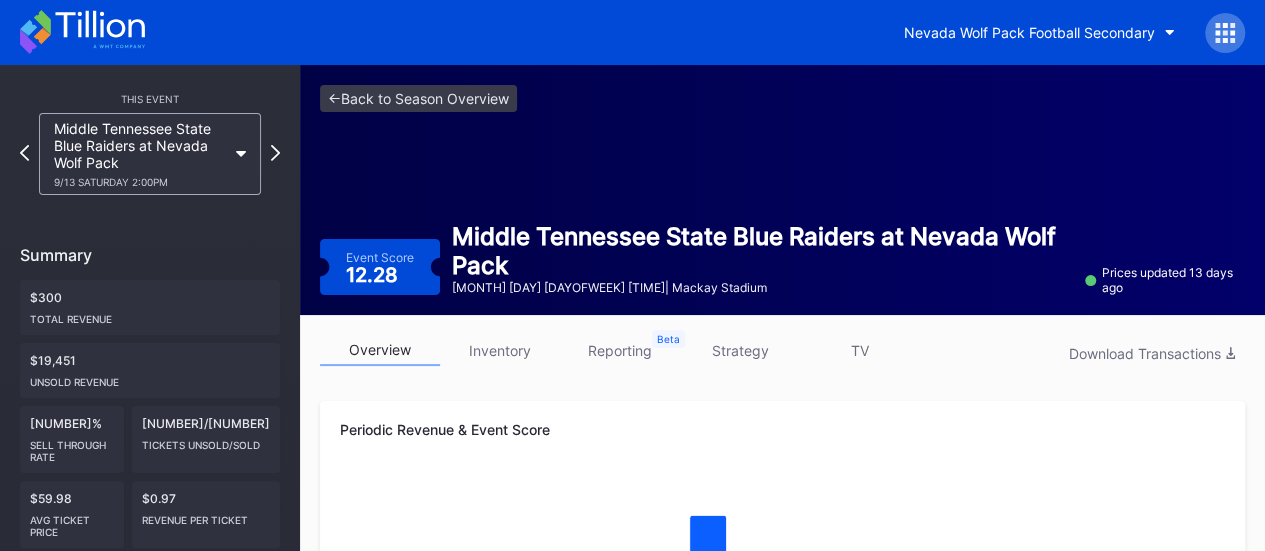 click on "inventory" at bounding box center [500, 350] 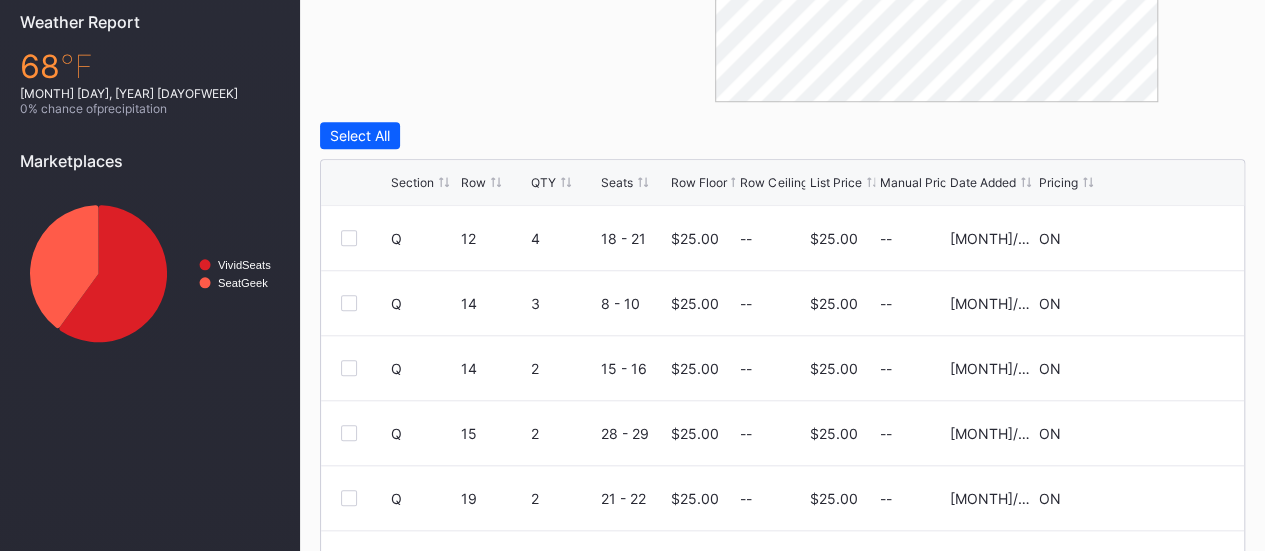 scroll, scrollTop: 795, scrollLeft: 0, axis: vertical 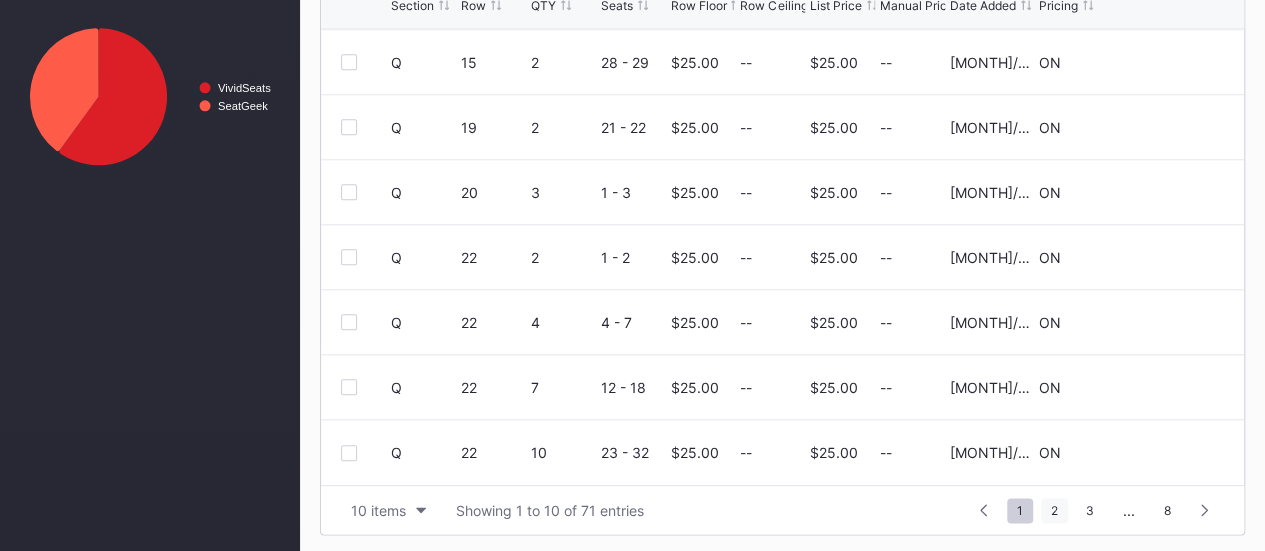click on "2" at bounding box center (1054, 510) 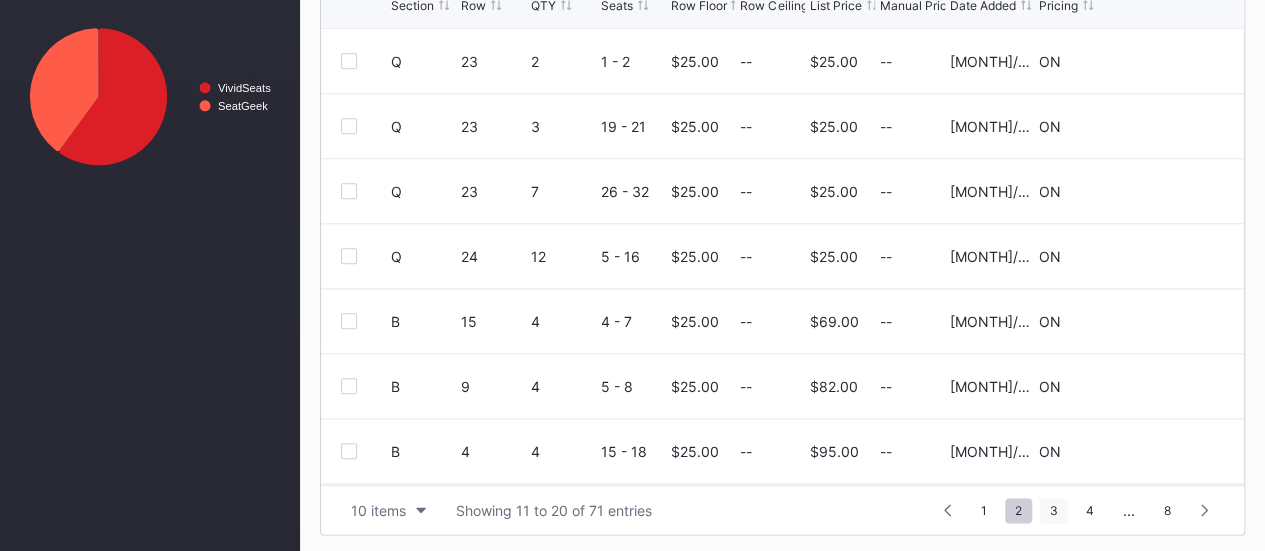 click on "3" at bounding box center (1054, 510) 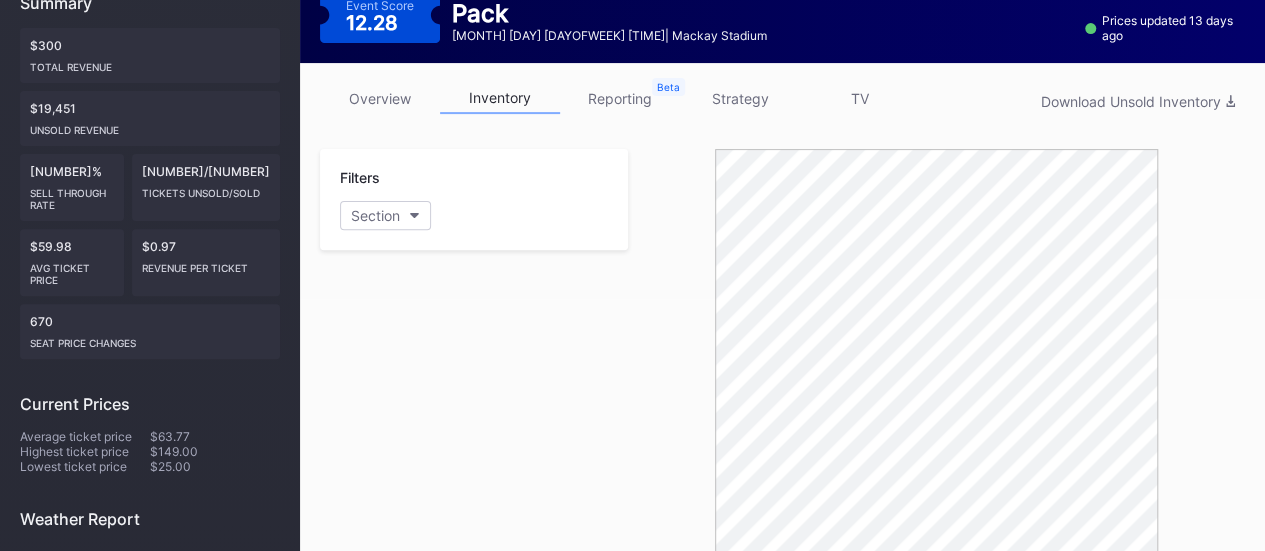 scroll, scrollTop: 250, scrollLeft: 0, axis: vertical 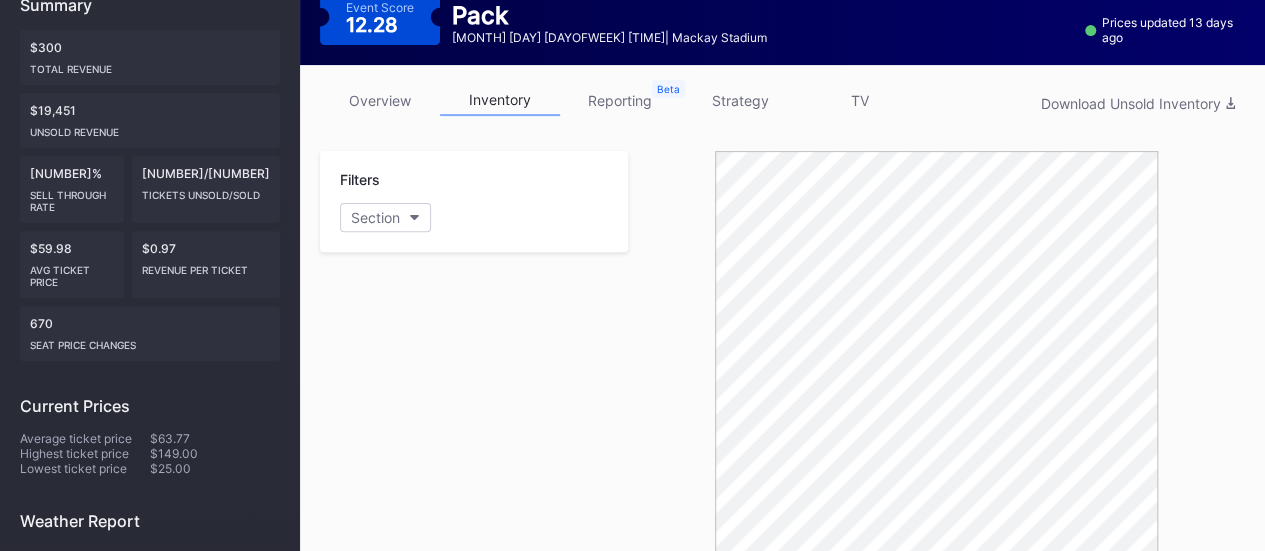 click on "strategy" at bounding box center (740, 100) 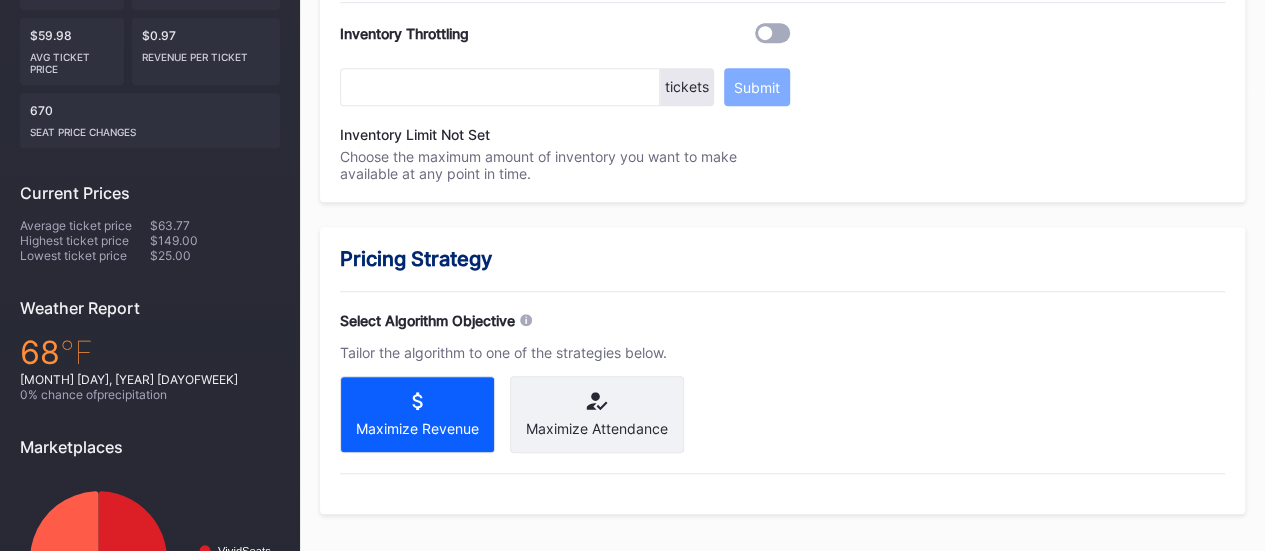scroll, scrollTop: 462, scrollLeft: 0, axis: vertical 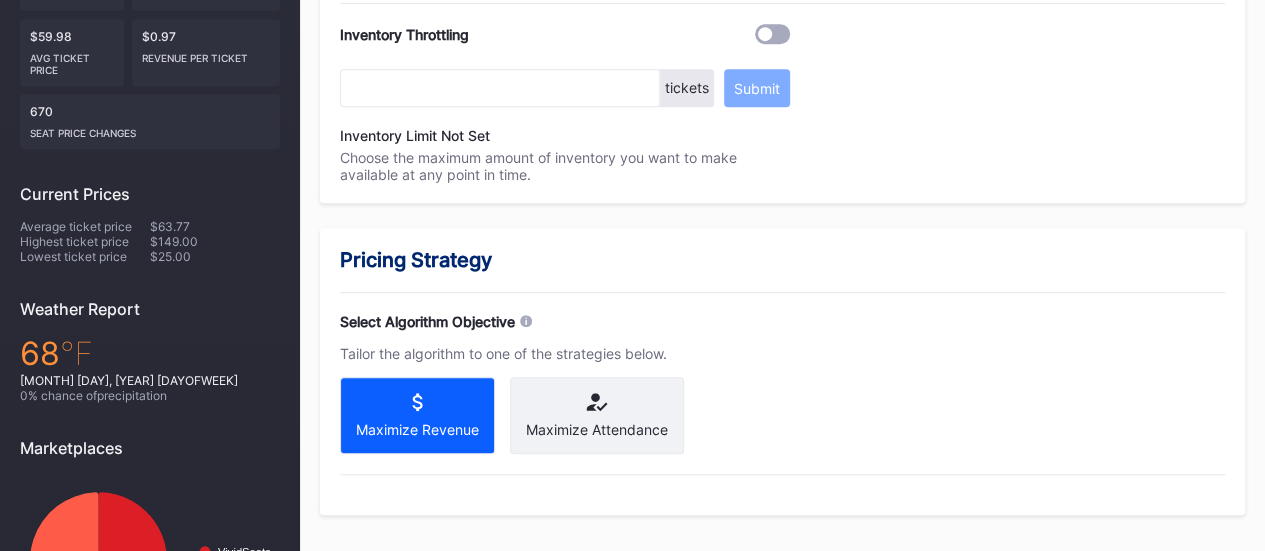 click on "Maximize Attendance" at bounding box center (597, 429) 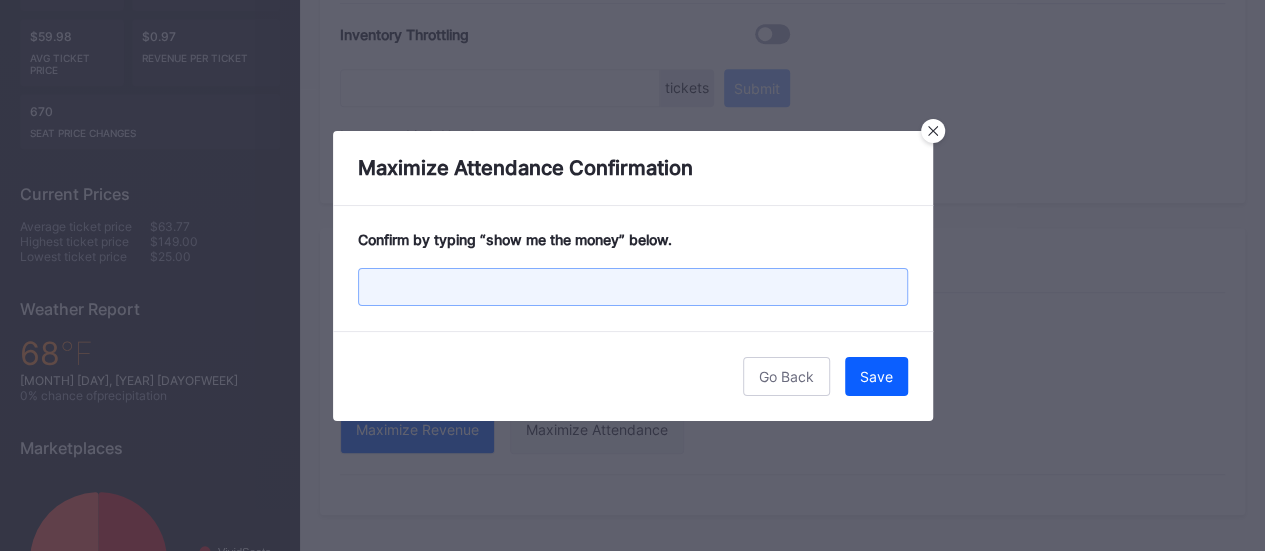 click at bounding box center (633, 287) 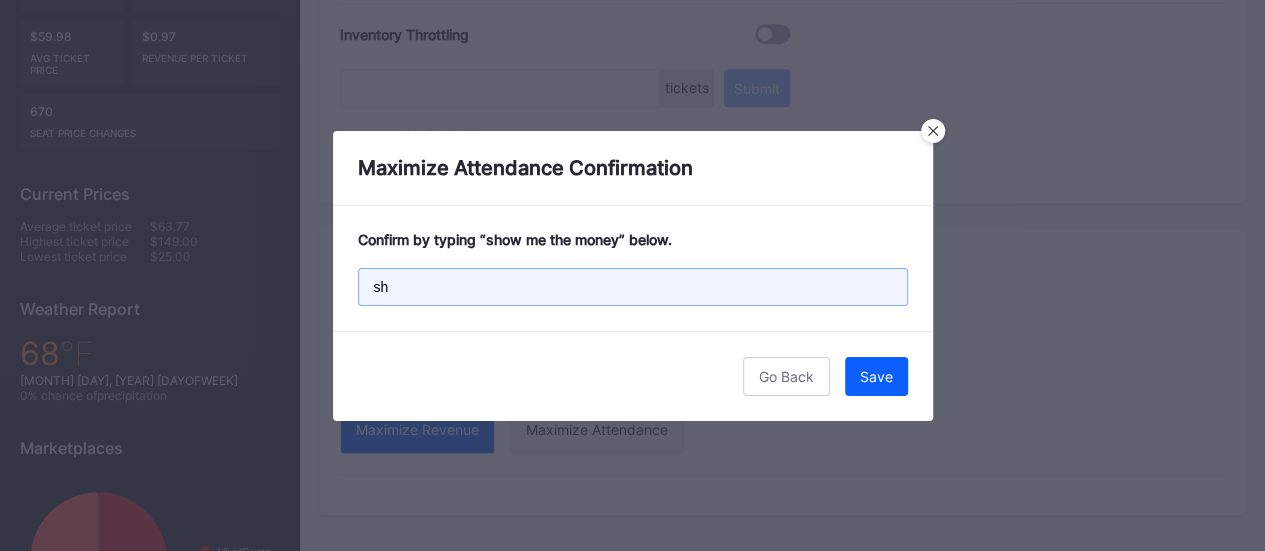 type on "s" 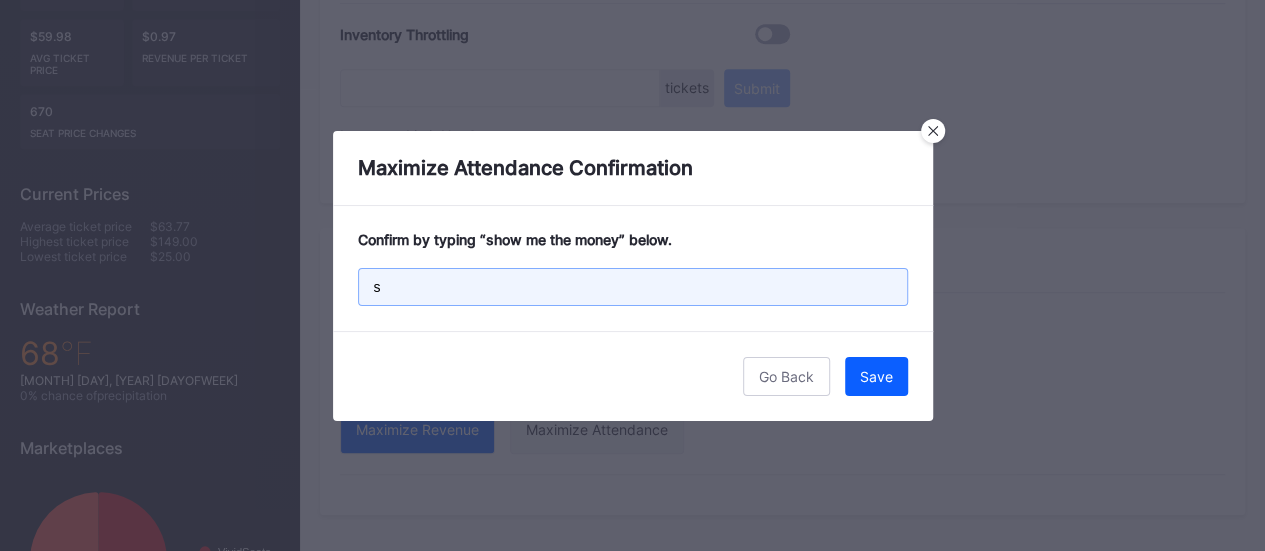 type 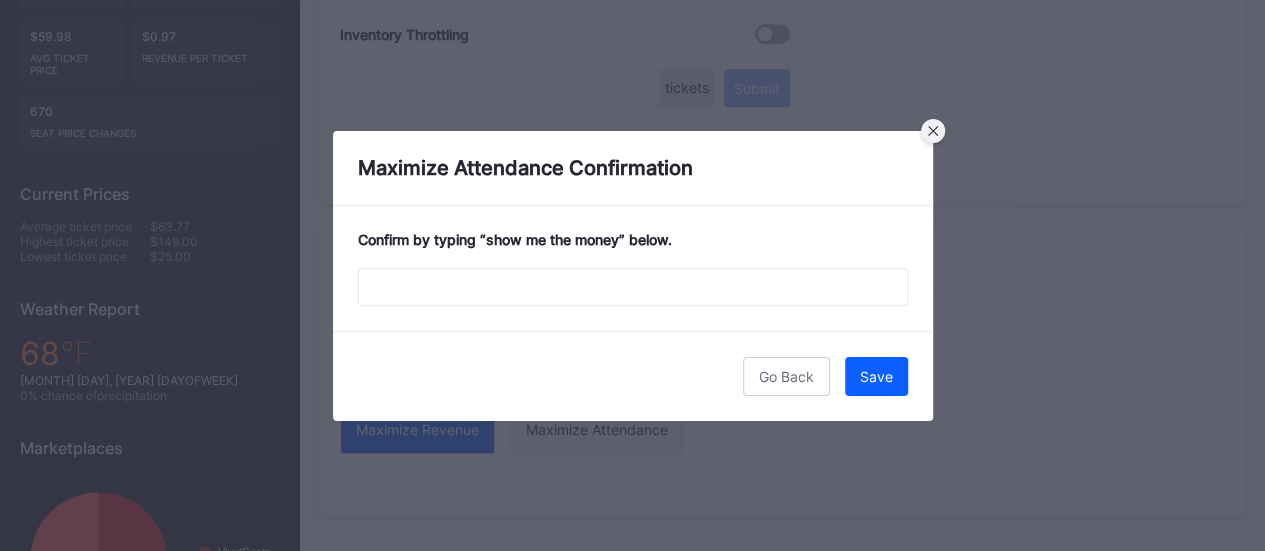 click 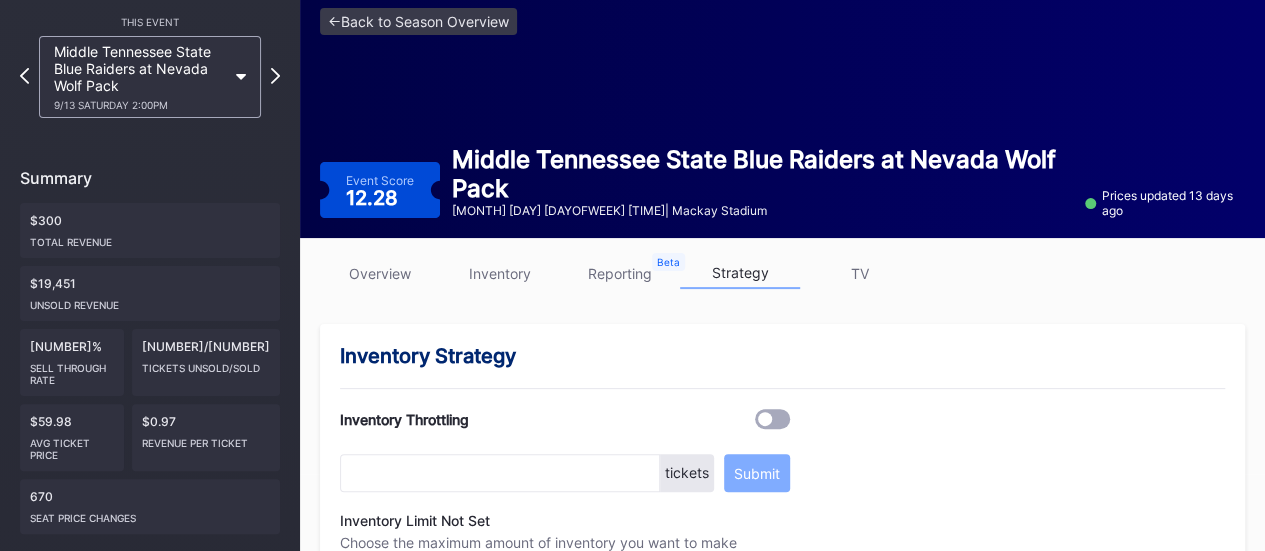 scroll, scrollTop: 29, scrollLeft: 0, axis: vertical 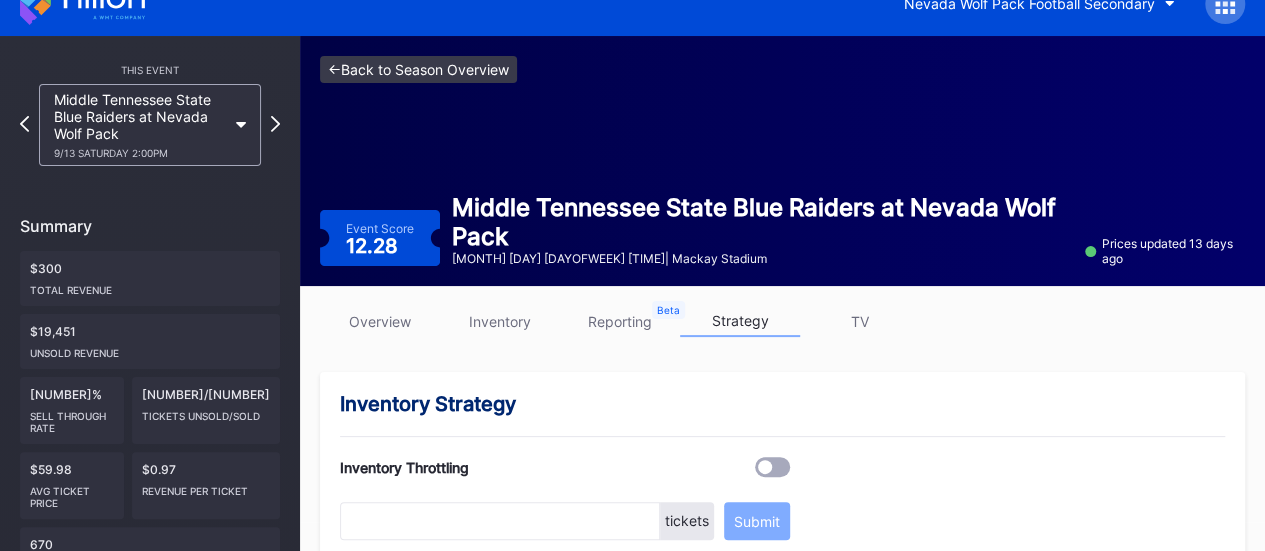click on "<-  Back to Season Overview" at bounding box center [418, 69] 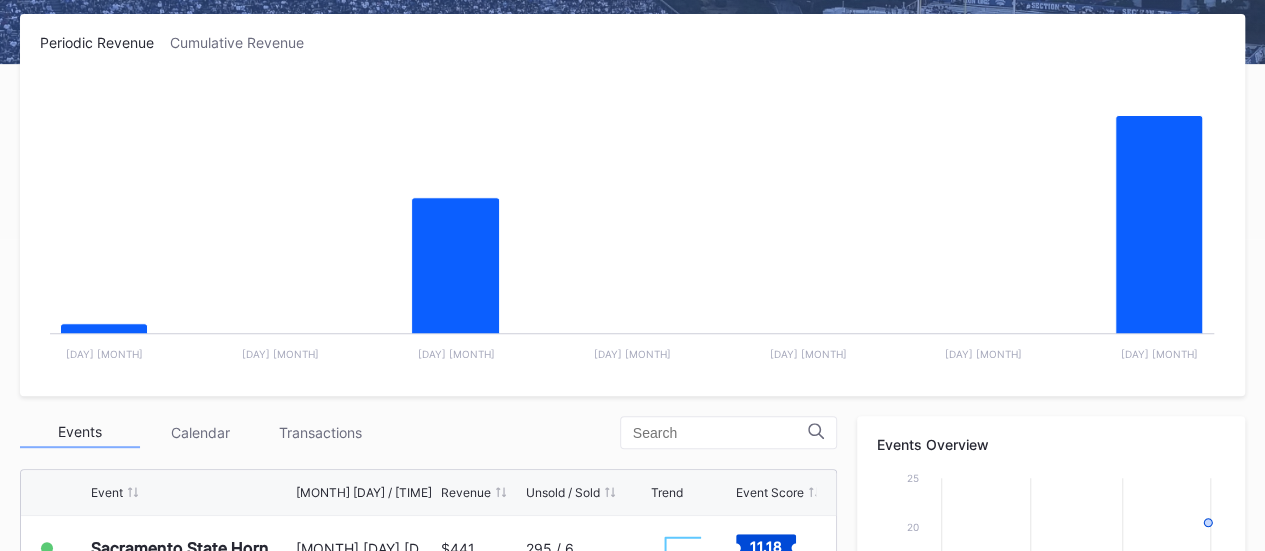 scroll, scrollTop: 313, scrollLeft: 0, axis: vertical 